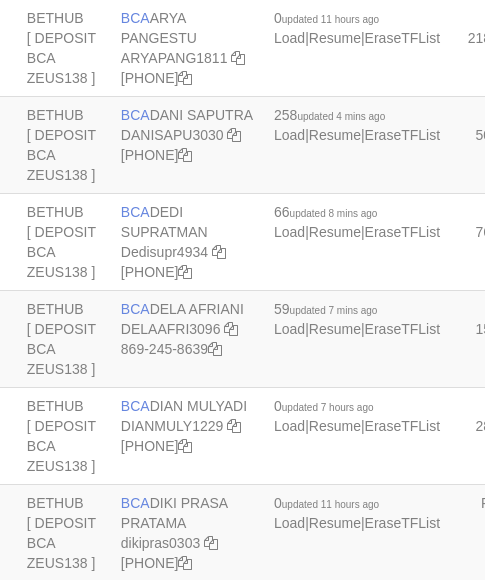 scroll, scrollTop: 898, scrollLeft: 235, axis: both 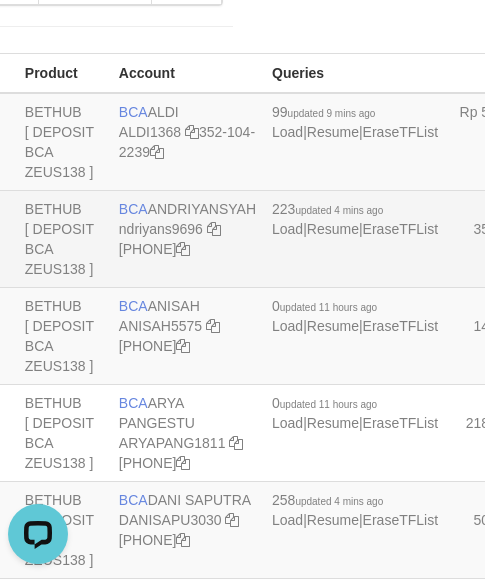 click on "BCA
ANDRIYANSYAH
ndriyans9696
352-089-8670" at bounding box center (187, 239) 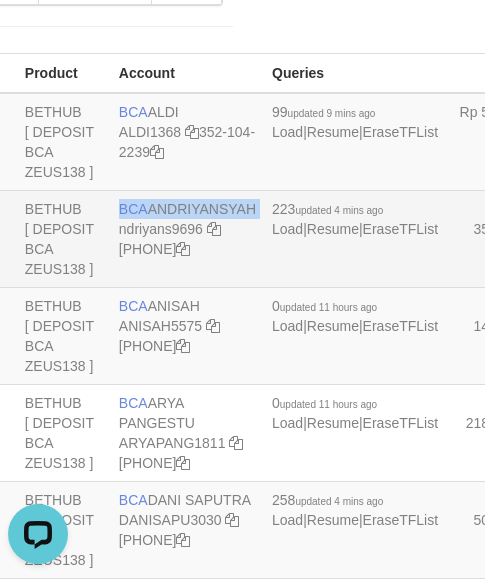 click on "BCA
ANDRIYANSYAH
ndriyans9696
352-089-8670" at bounding box center [187, 239] 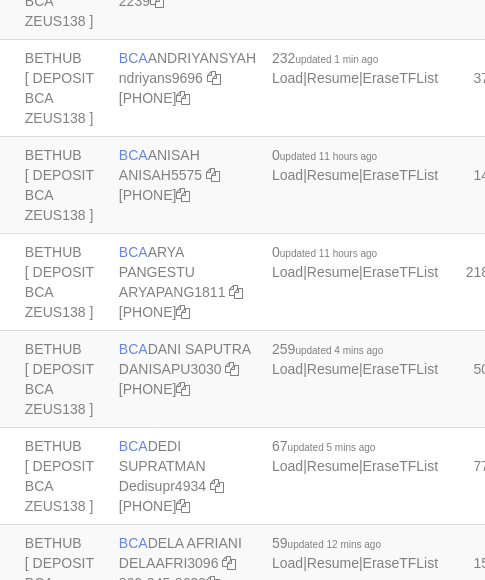 scroll, scrollTop: 507, scrollLeft: 237, axis: both 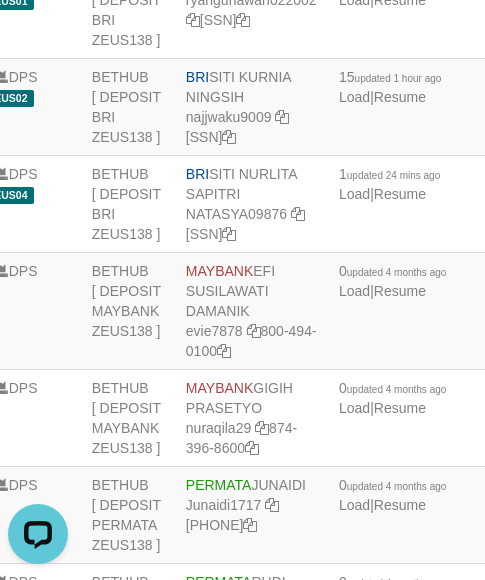 click on "BRI
NURAINUN HARAHAP
nurainunharahap231
080-30-1035-3735-01" at bounding box center [254, -281] 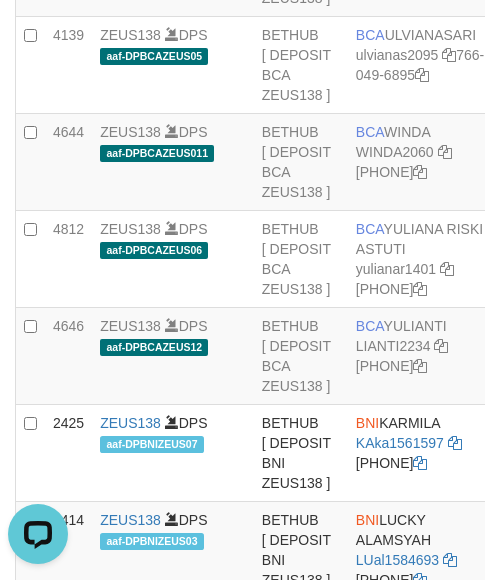 scroll, scrollTop: 2722, scrollLeft: 0, axis: vertical 